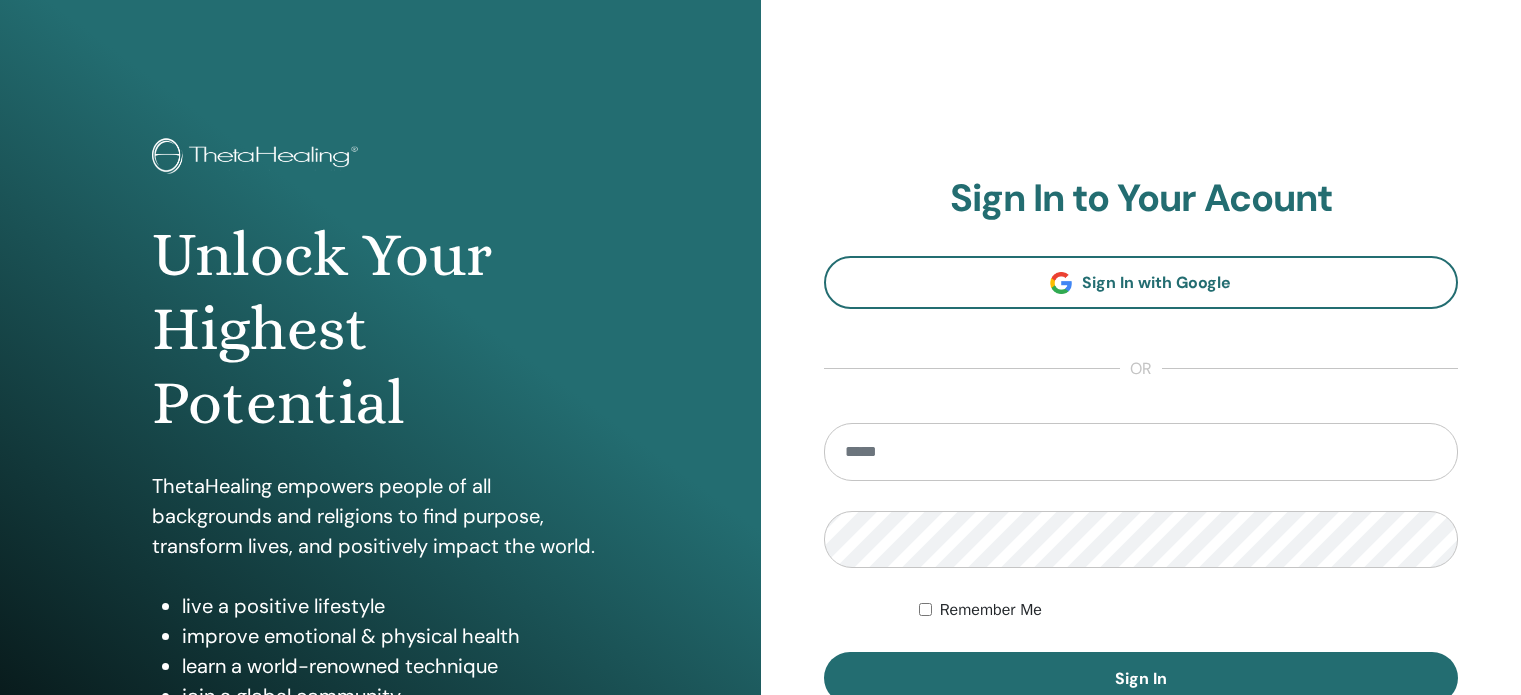 scroll, scrollTop: 0, scrollLeft: 0, axis: both 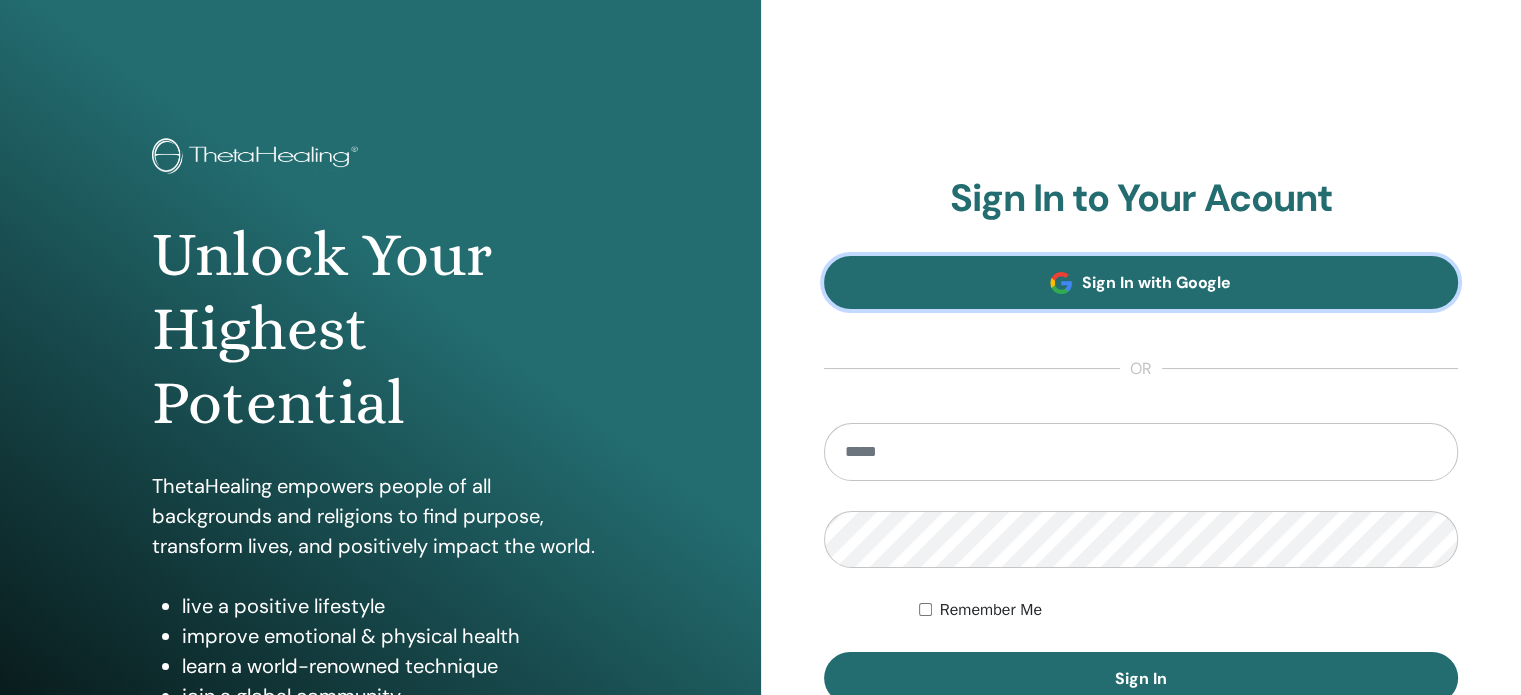 click on "Sign In with Google" at bounding box center (1156, 282) 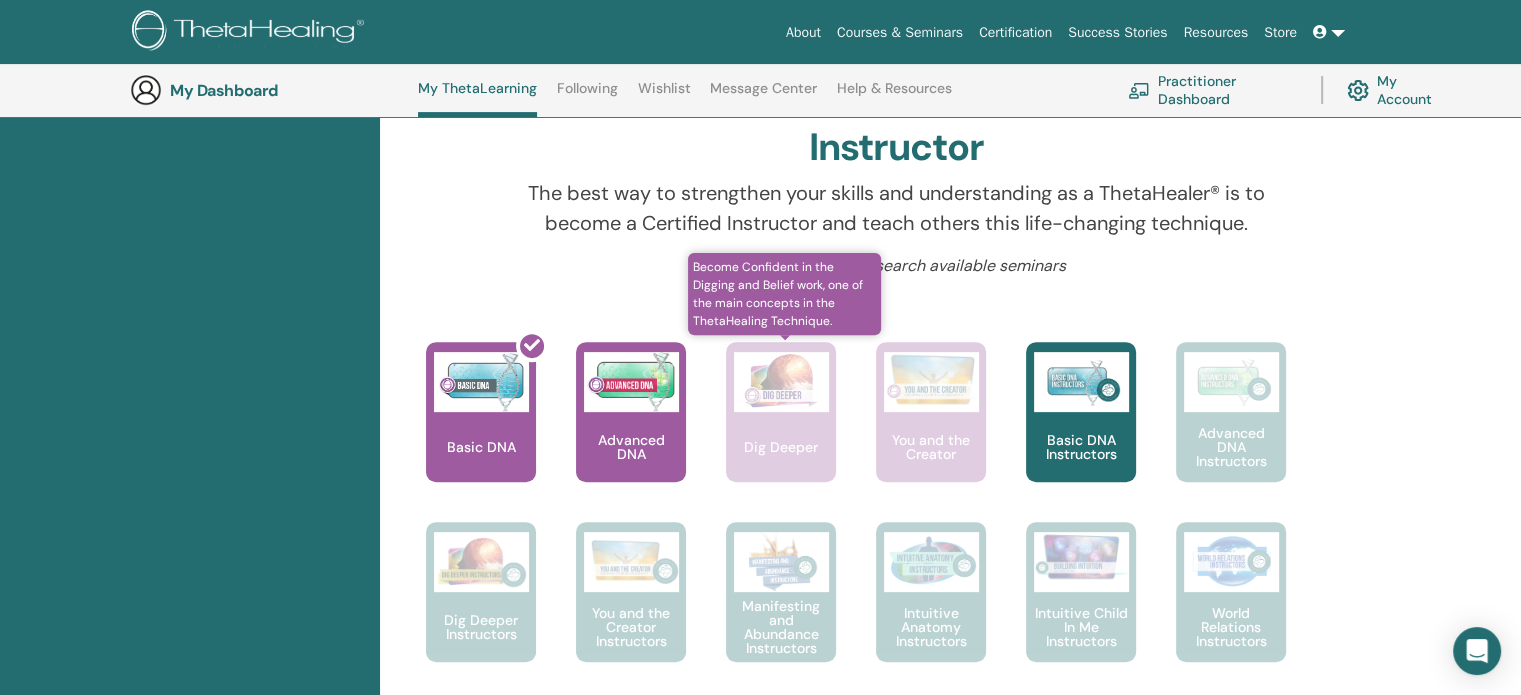 scroll, scrollTop: 652, scrollLeft: 0, axis: vertical 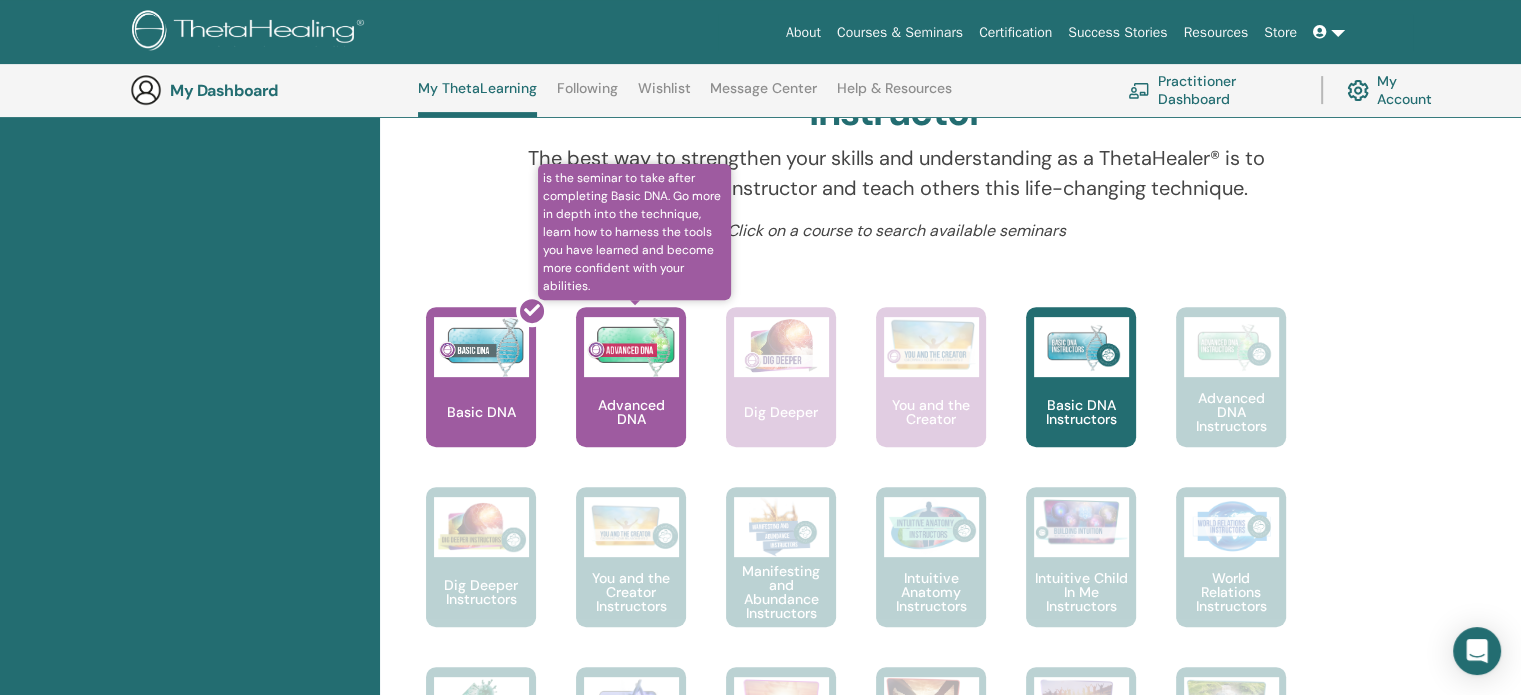 click on "Advanced DNA" at bounding box center [631, 377] 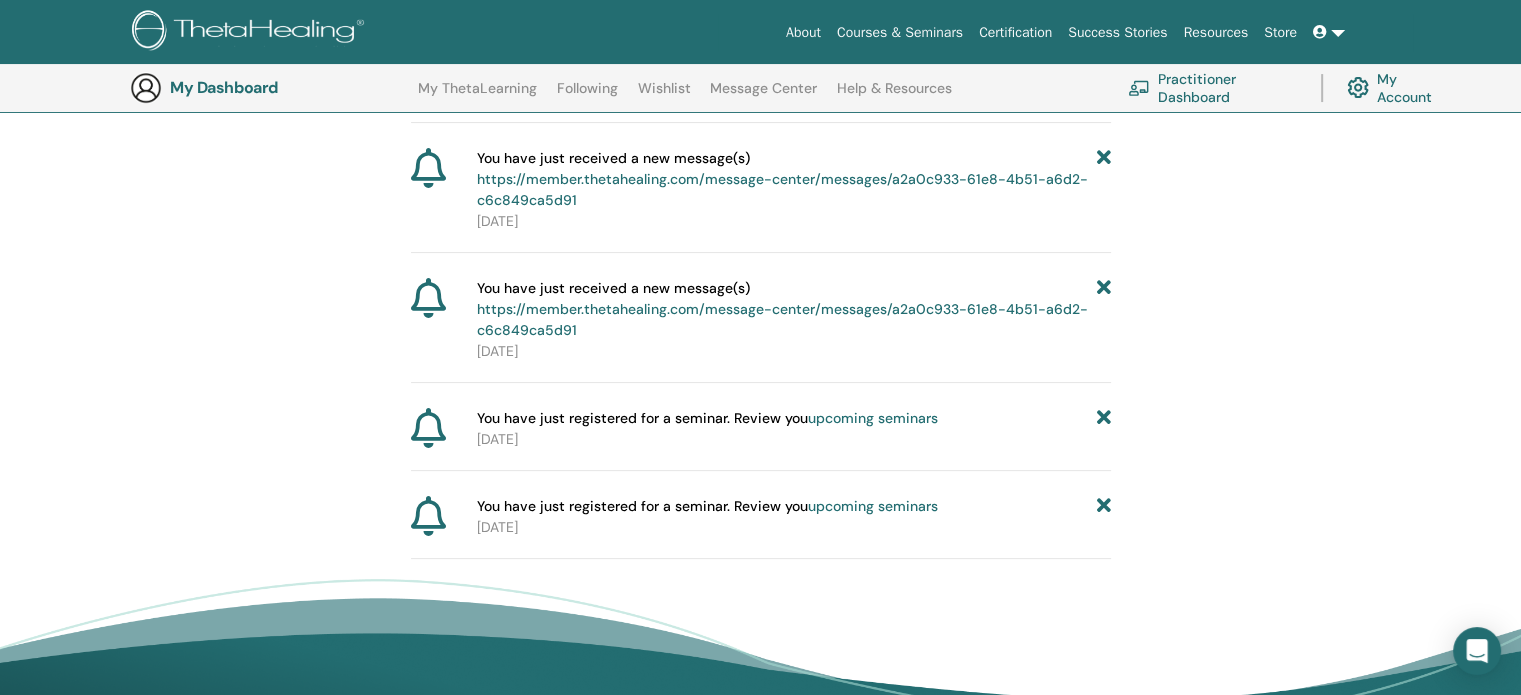 scroll, scrollTop: 448, scrollLeft: 0, axis: vertical 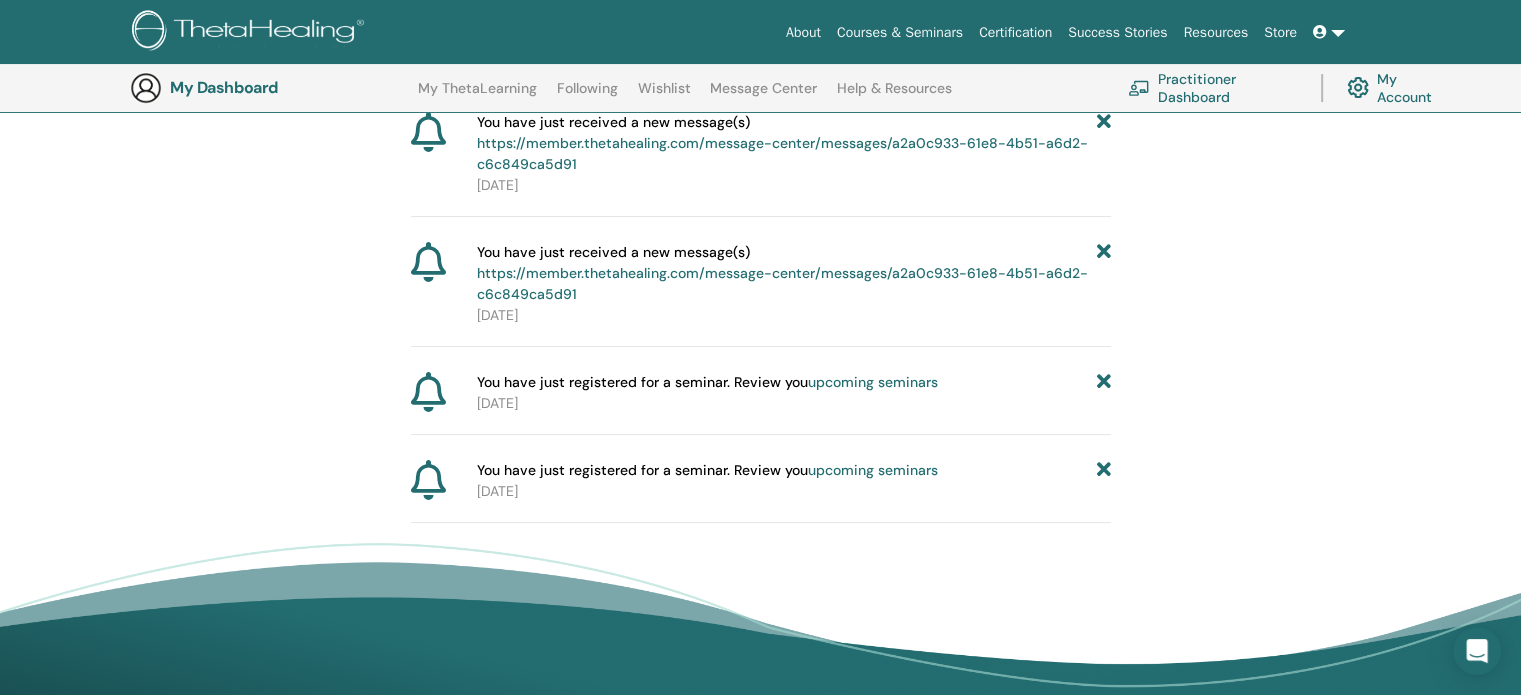 click at bounding box center [1329, 32] 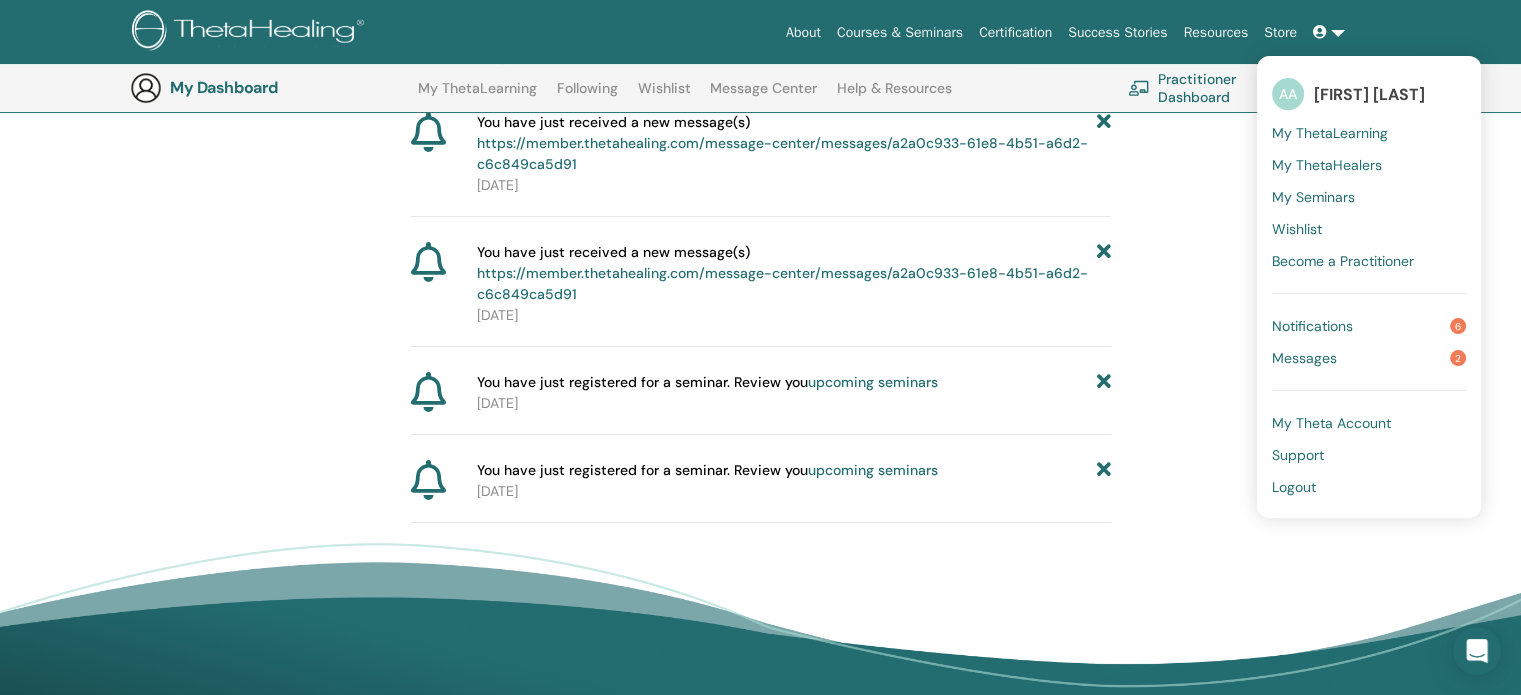click on "Messages 2" at bounding box center (1369, 358) 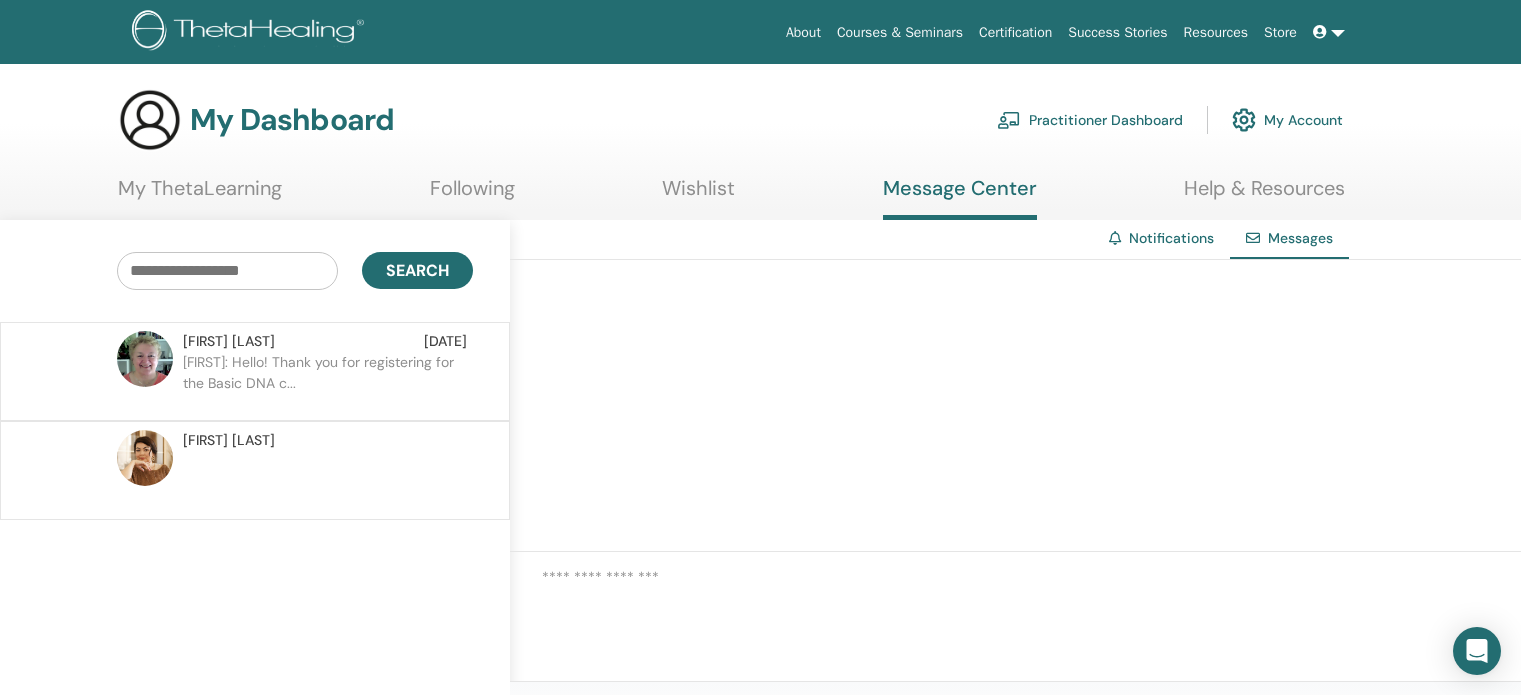 scroll, scrollTop: 0, scrollLeft: 0, axis: both 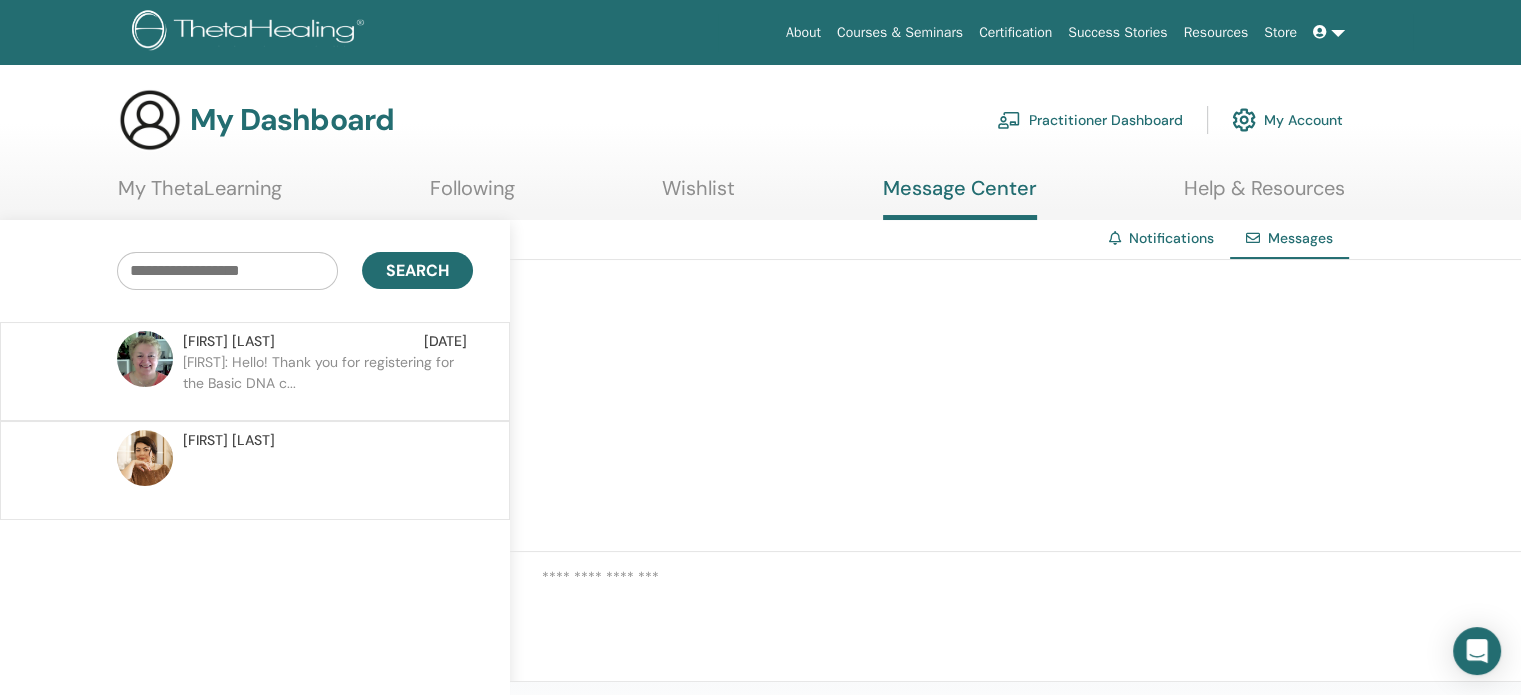 click on "[FIRST]   [LAST]" at bounding box center (325, 440) 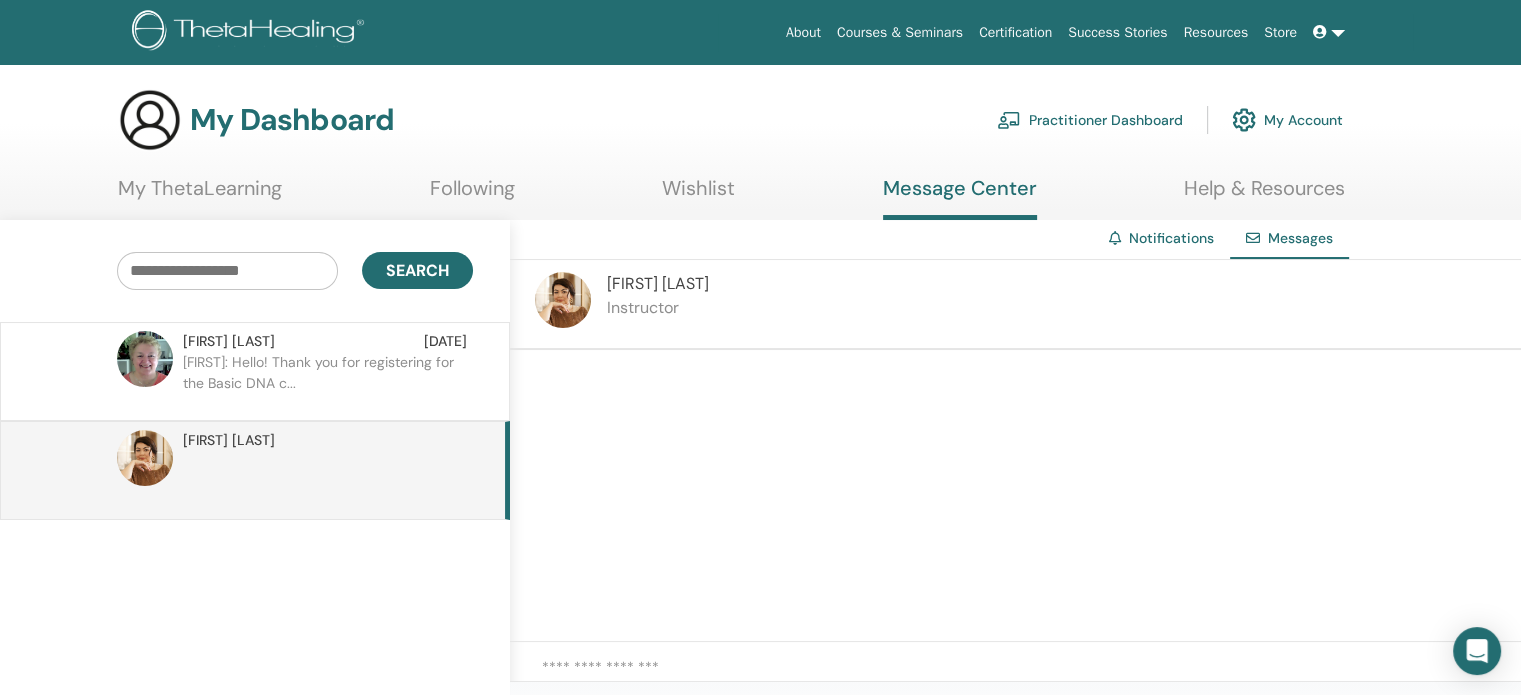 click on "[FIRST]   [LAST]" at bounding box center [658, 283] 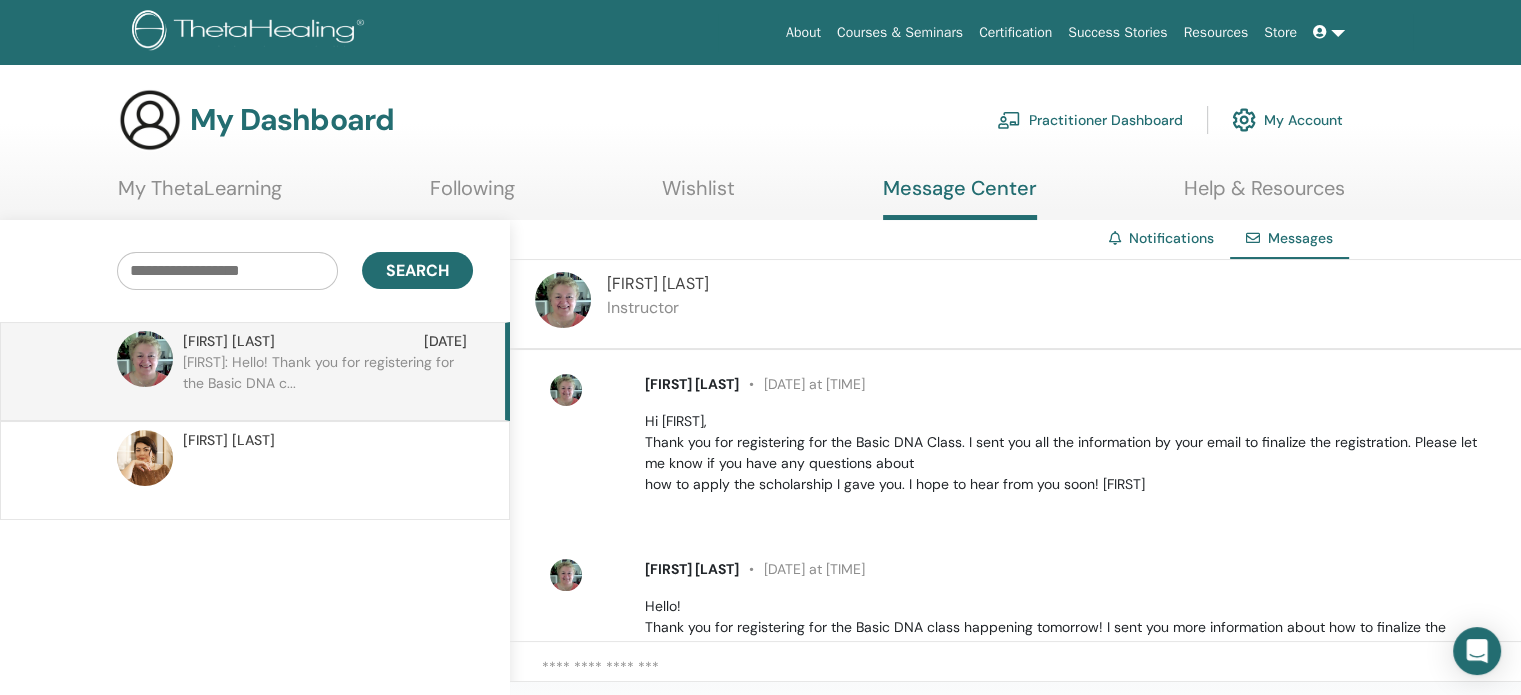 scroll, scrollTop: 136, scrollLeft: 0, axis: vertical 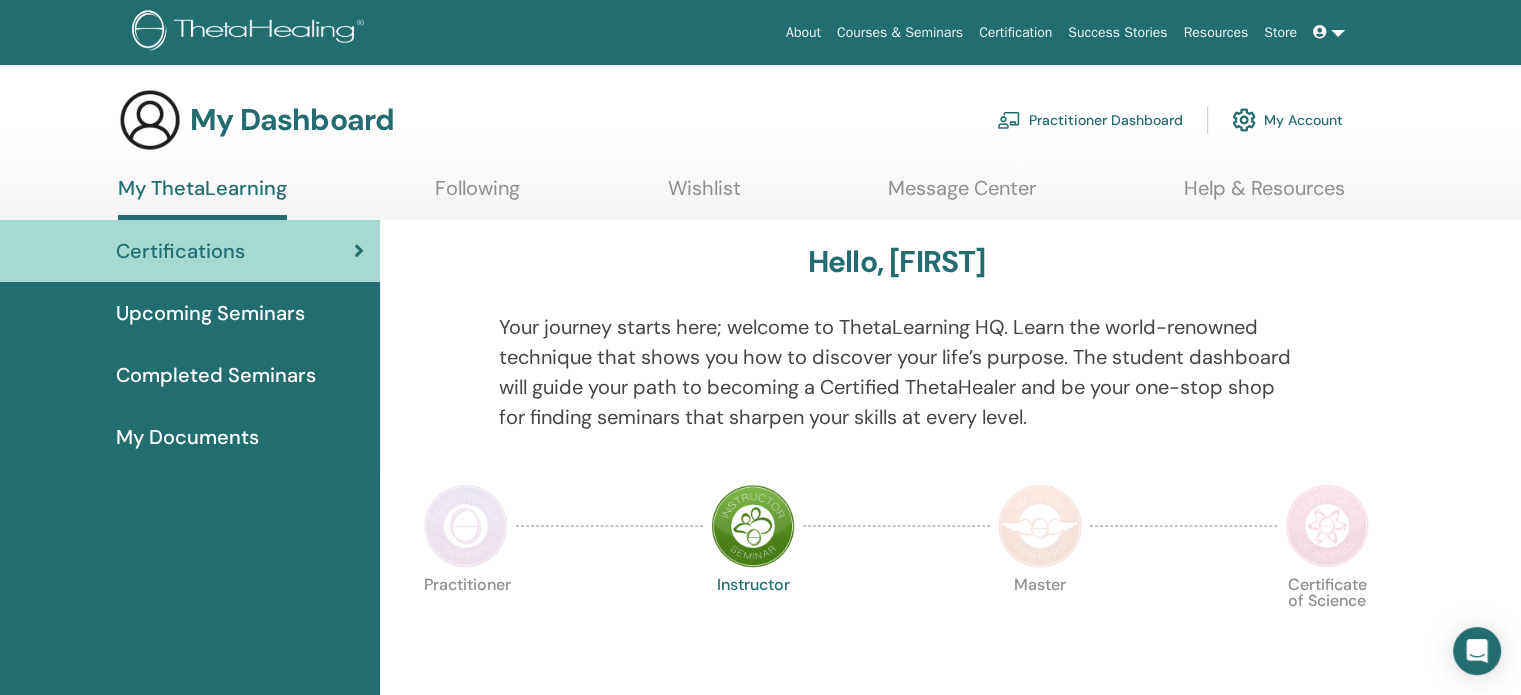 click on "Upcoming Seminars" at bounding box center (210, 313) 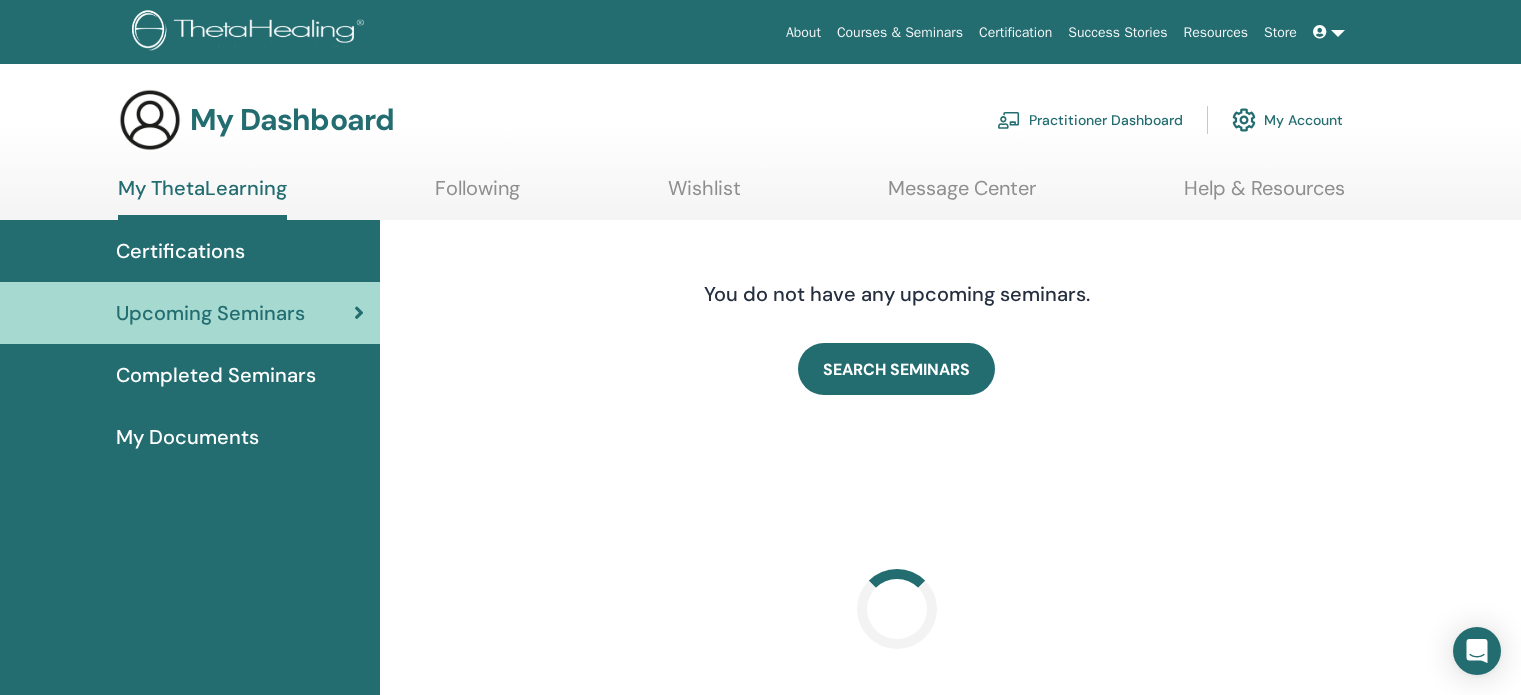 scroll, scrollTop: 0, scrollLeft: 0, axis: both 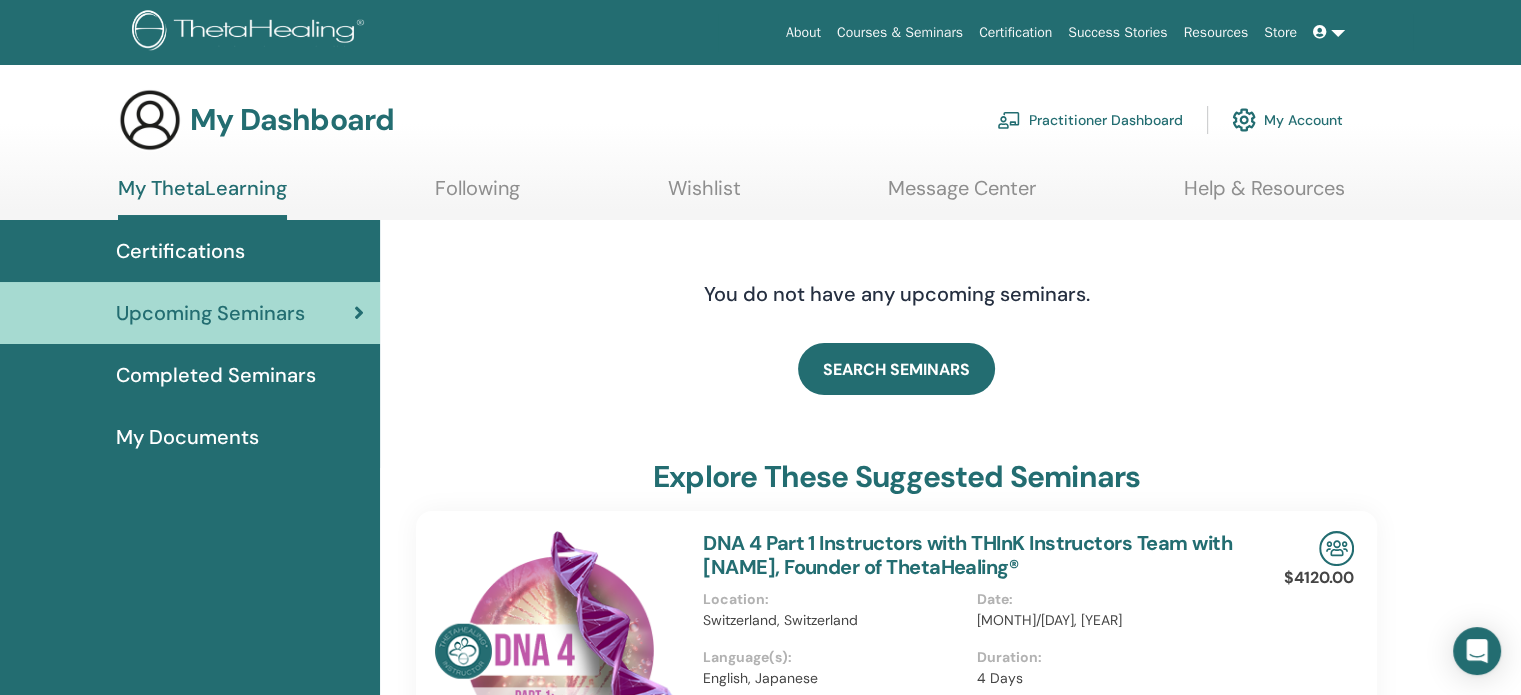 click at bounding box center [1329, 32] 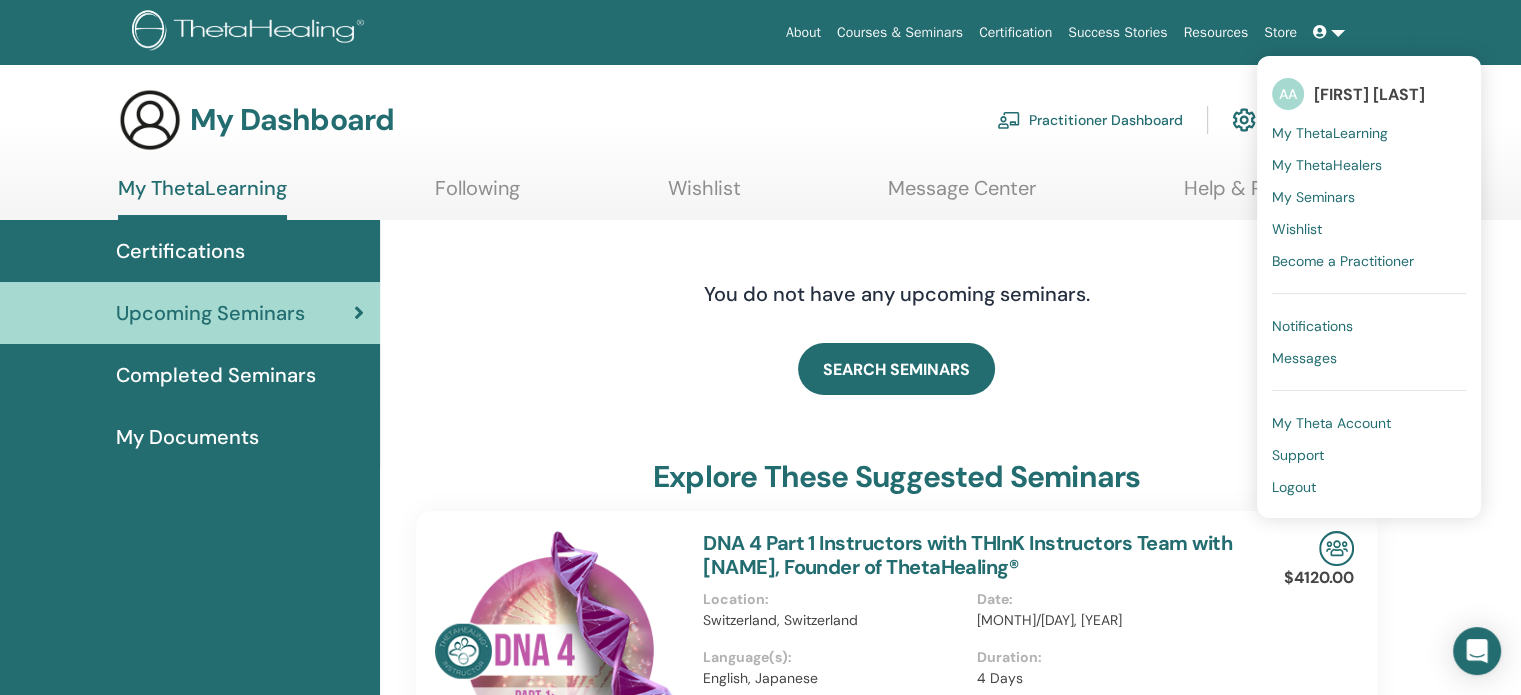 click on "My Dashboard
Practitioner Dashboard
My Account
My ThetaLearning
Following
Wishlist" at bounding box center [760, 1137] 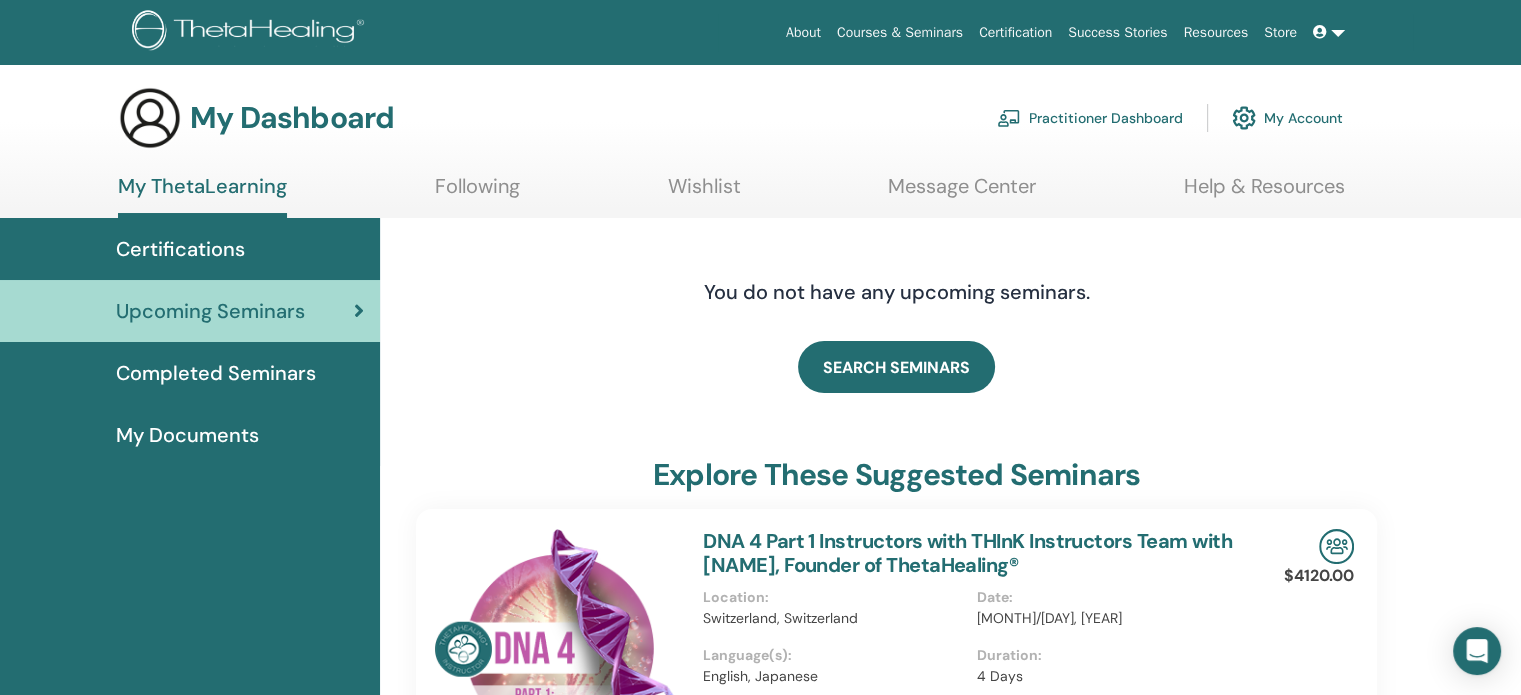 scroll, scrollTop: 0, scrollLeft: 0, axis: both 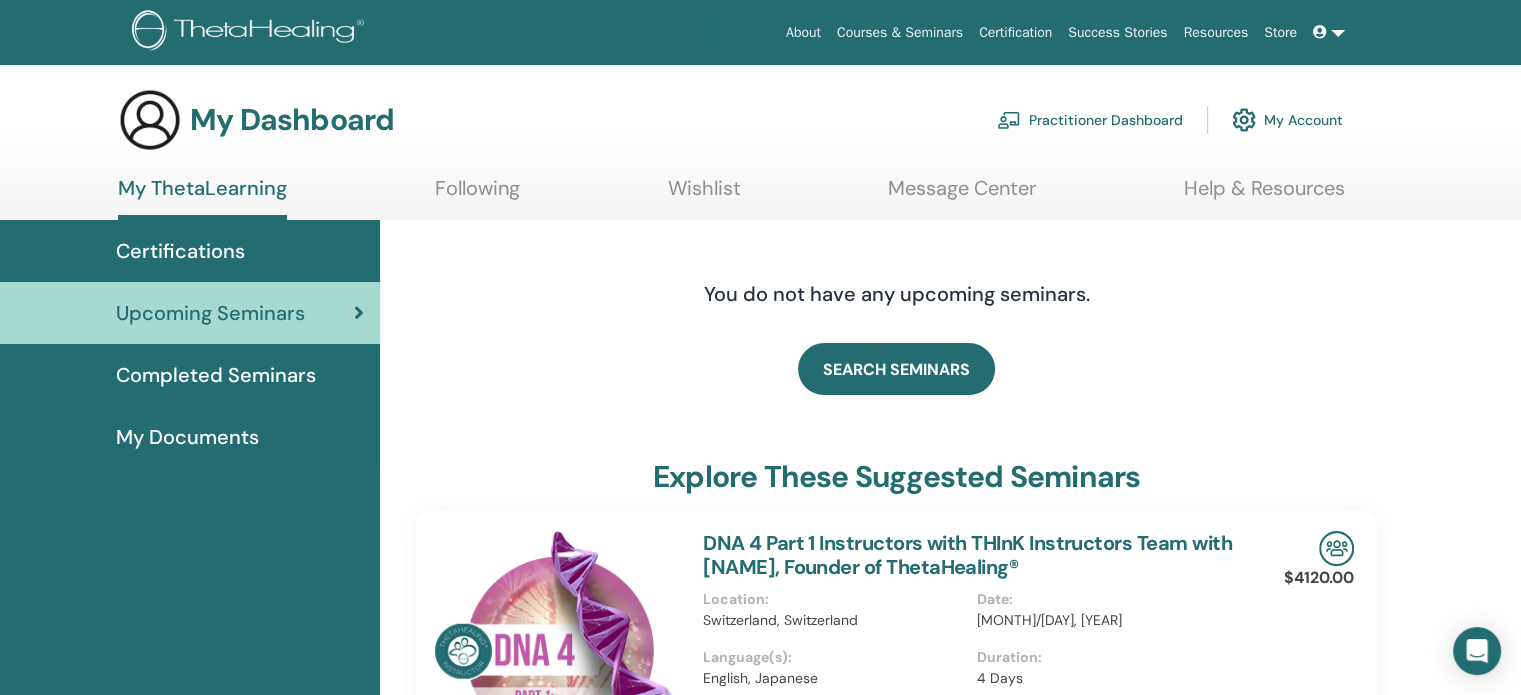 click on "Completed Seminars" at bounding box center [216, 375] 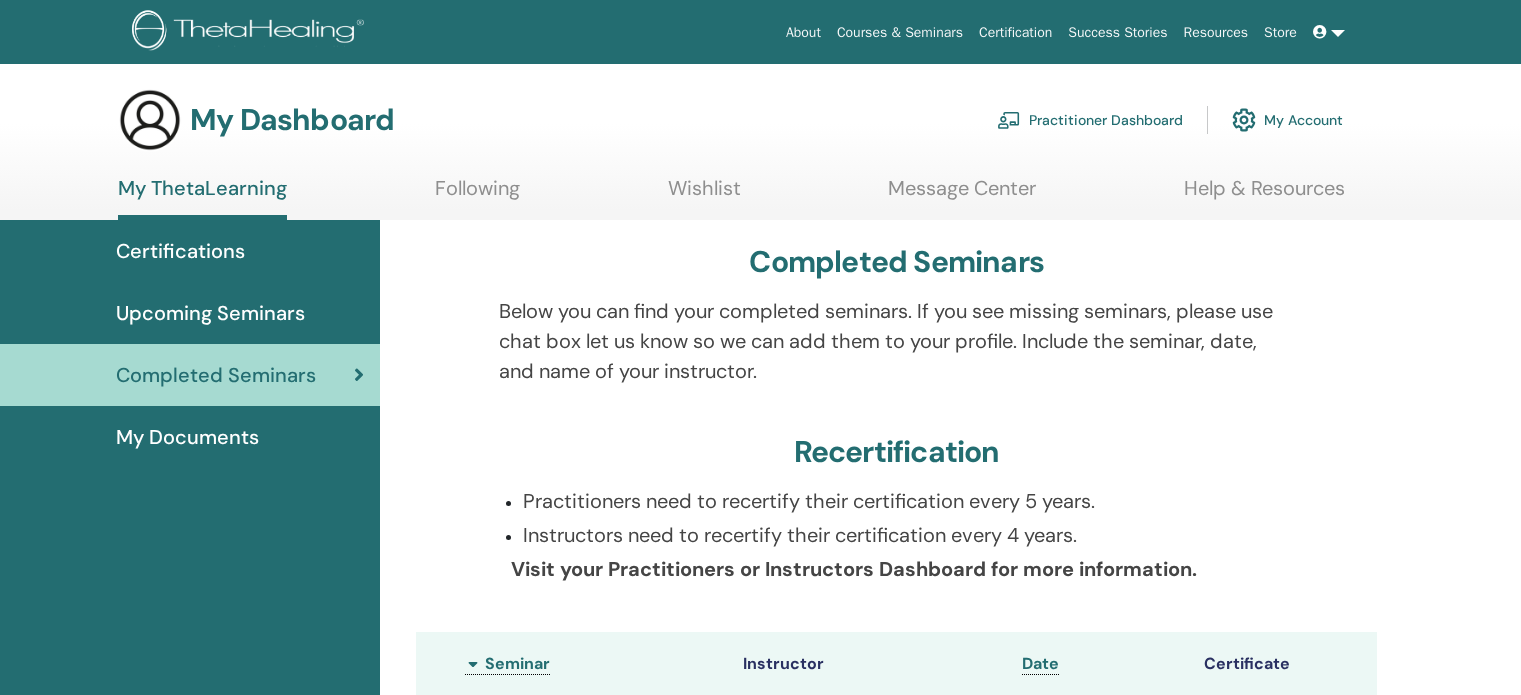 scroll, scrollTop: 0, scrollLeft: 0, axis: both 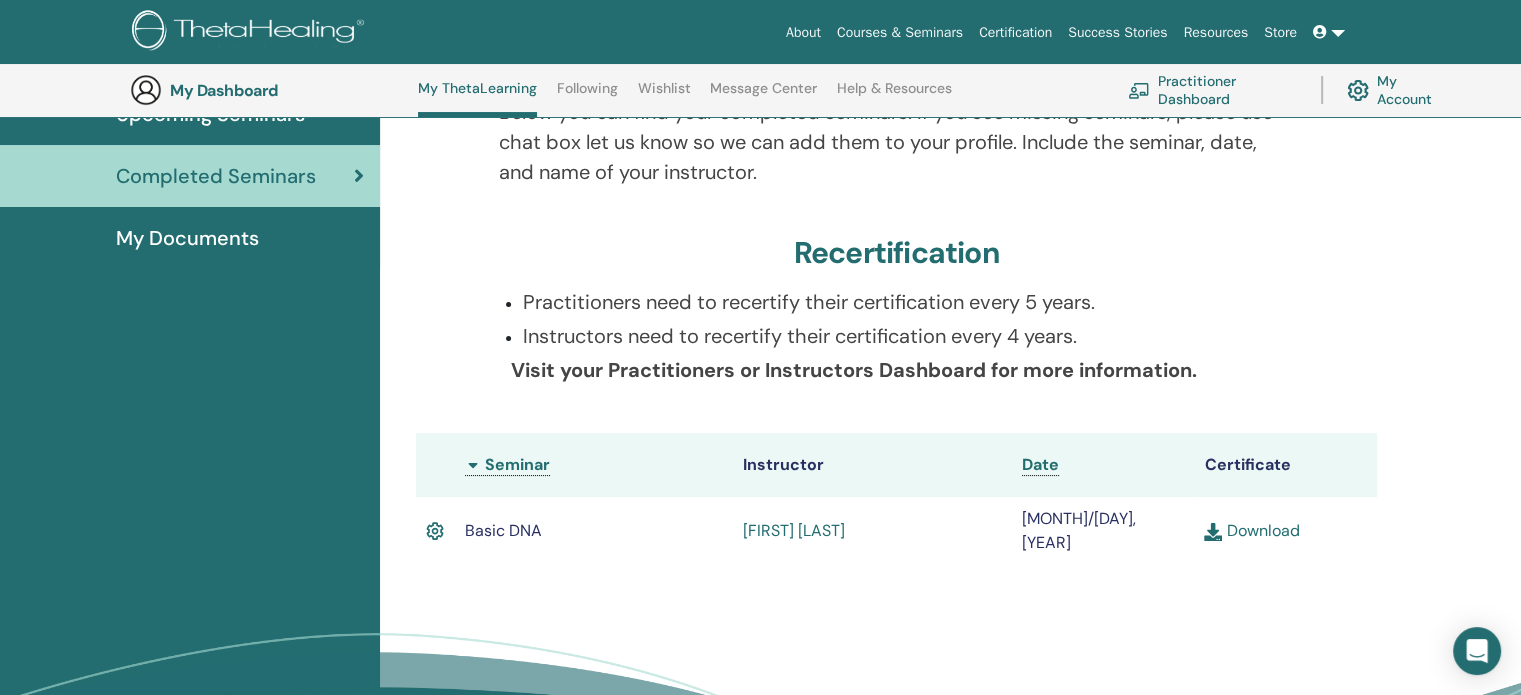 click at bounding box center (1213, 532) 